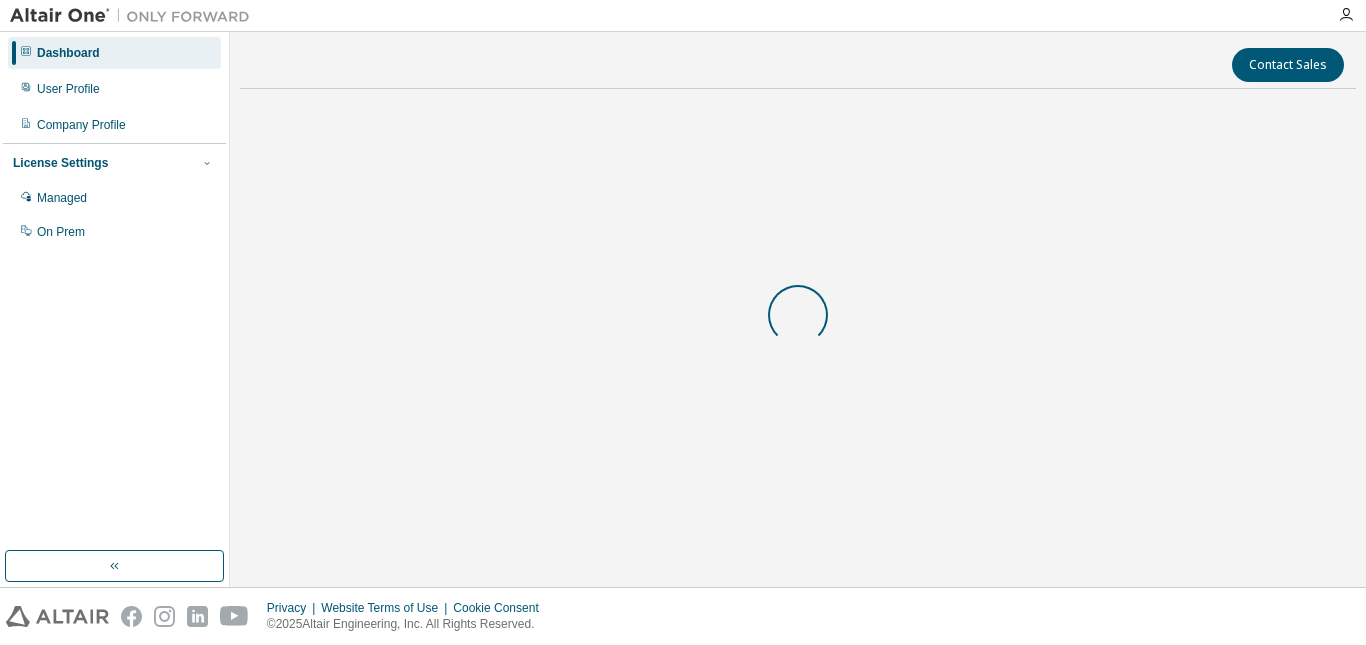 scroll, scrollTop: 0, scrollLeft: 0, axis: both 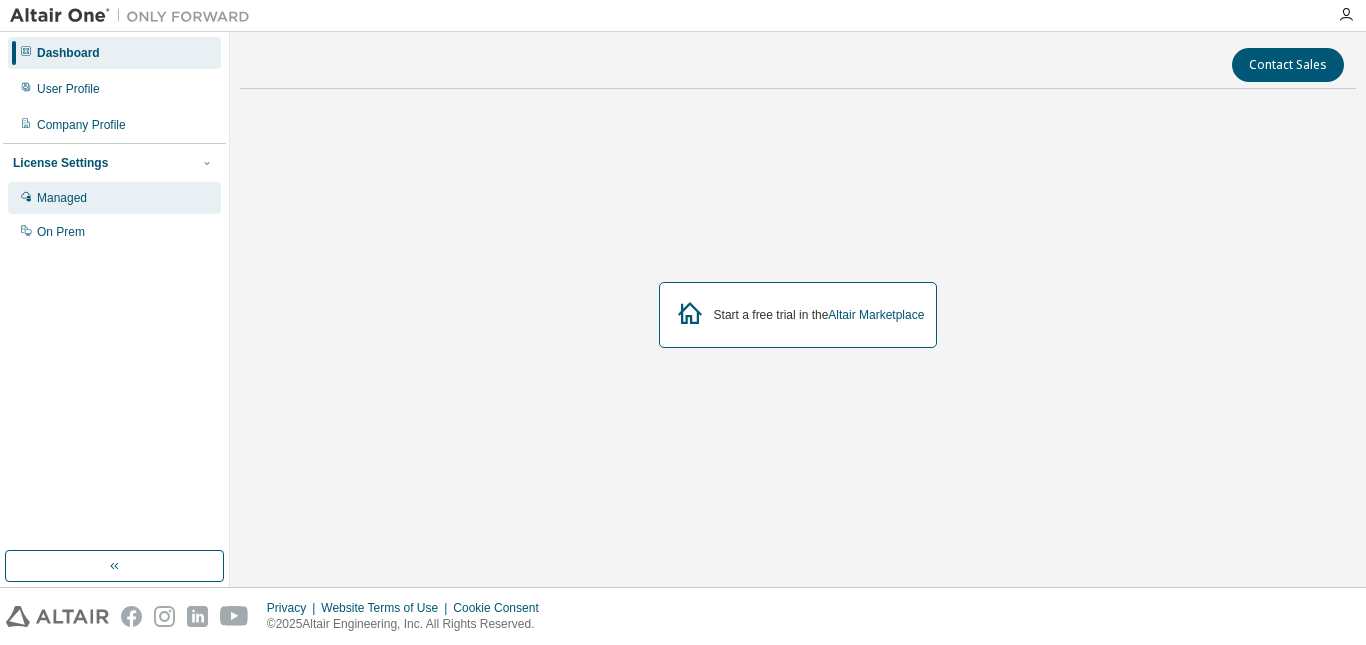 click on "Managed" at bounding box center (114, 198) 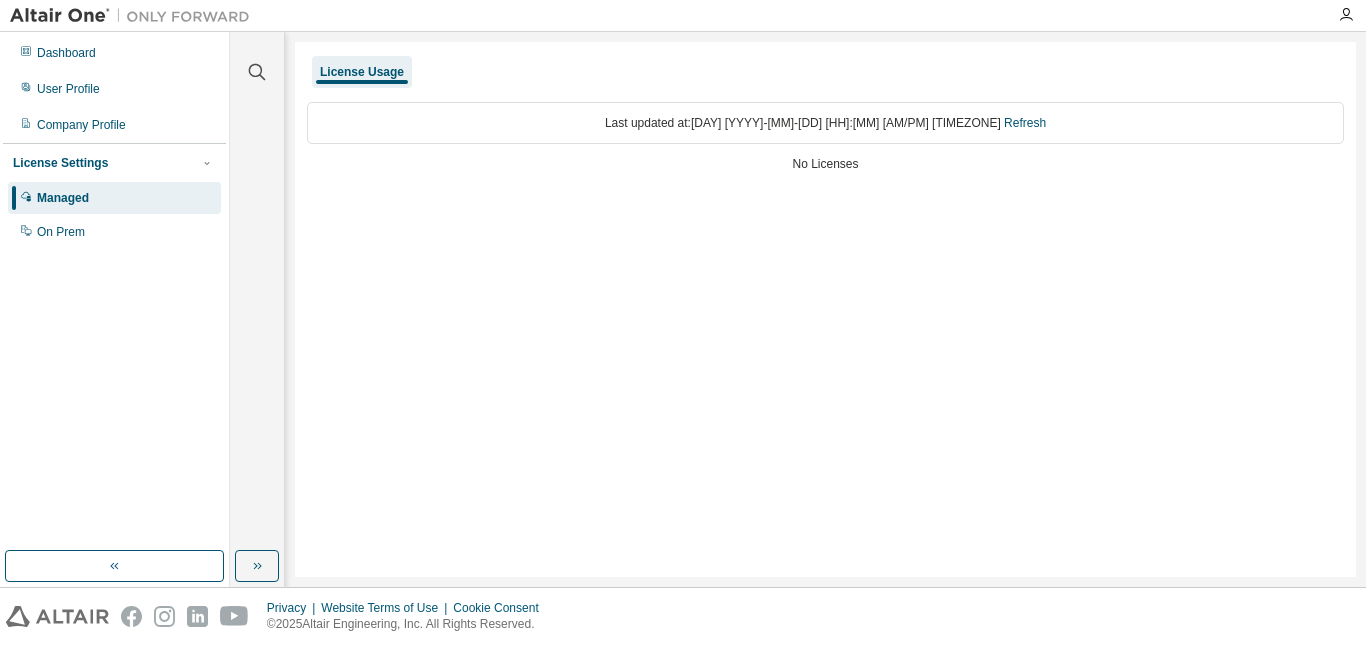 click on "Last updated at:  [DAY] [YYYY]-[MM]-[DD] [HH]:[MM] [AM/PM] [TIMEZONE]   Refresh" at bounding box center [825, 123] 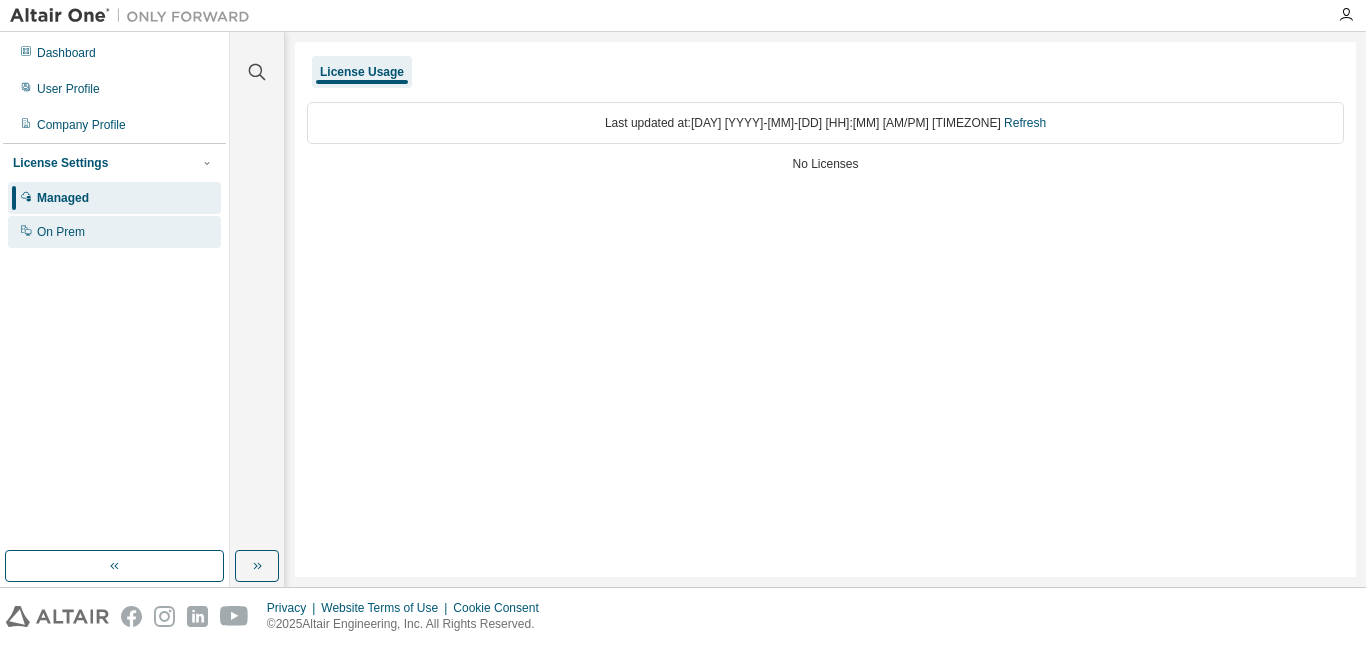 click on "On Prem" at bounding box center (61, 232) 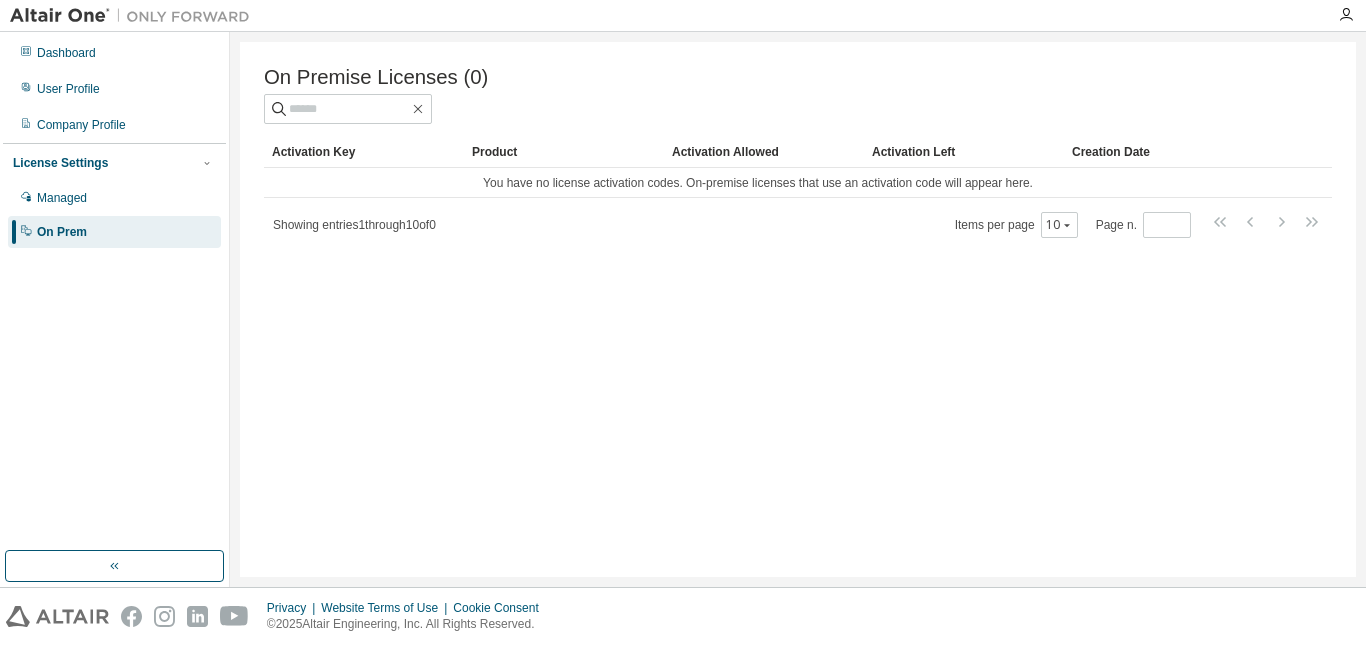 click on "Activation Key" at bounding box center (364, 152) 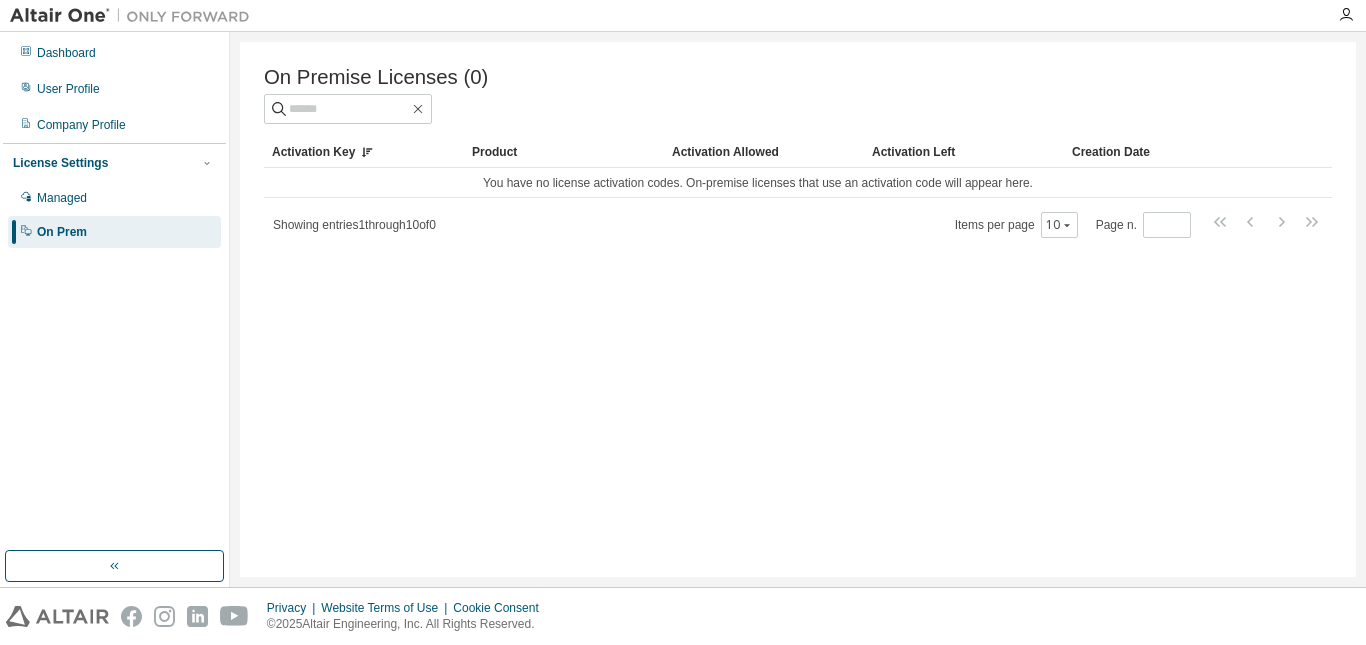 click on "Product" at bounding box center (564, 152) 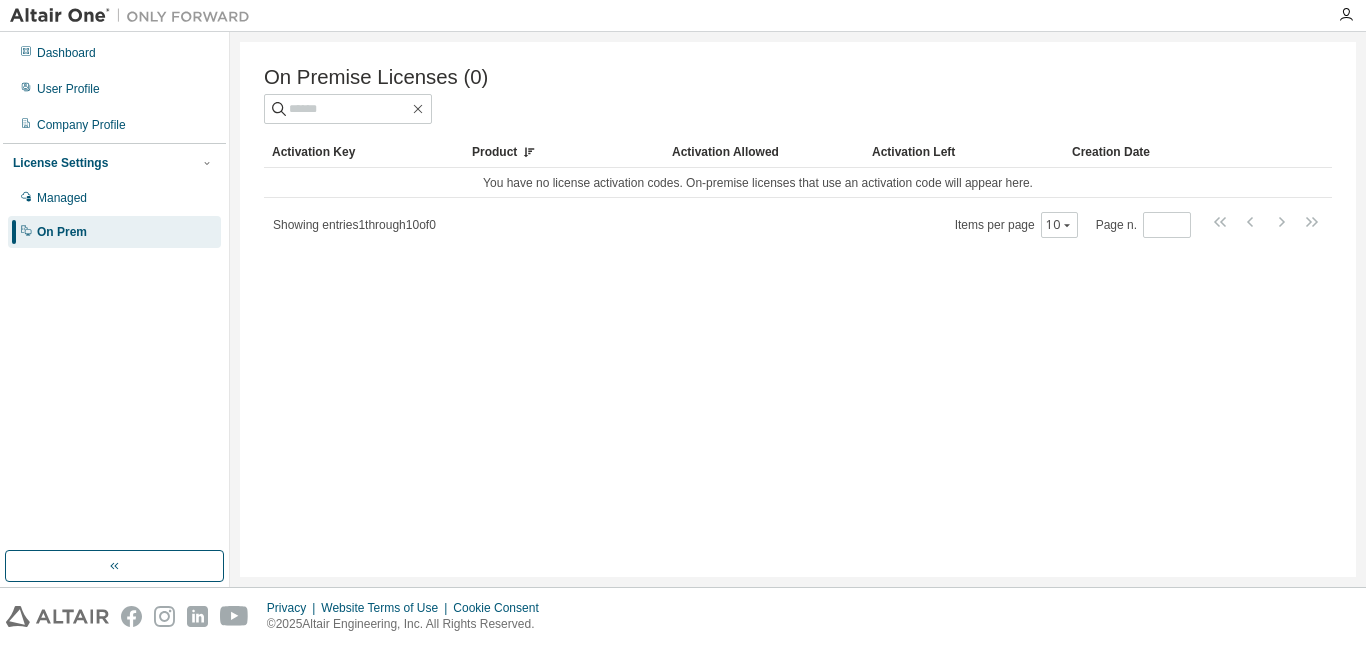 click on "Activation Allowed" at bounding box center [764, 152] 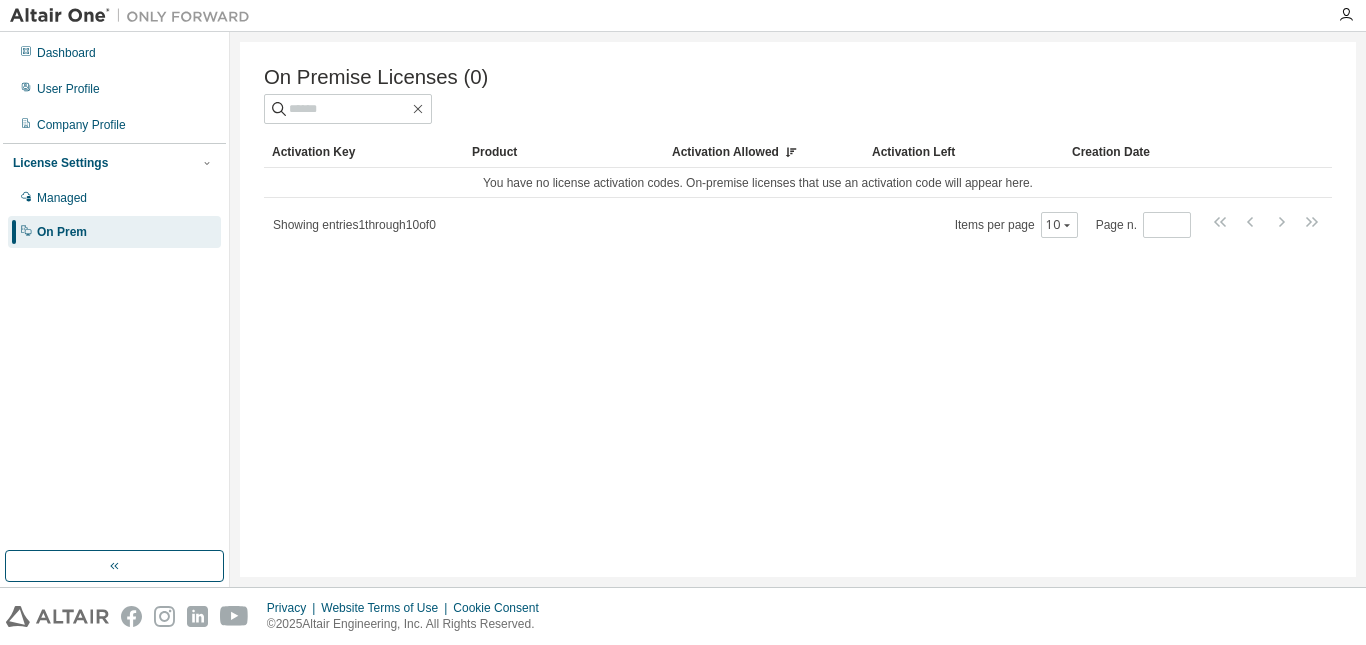 click on "Activation Left" at bounding box center (964, 152) 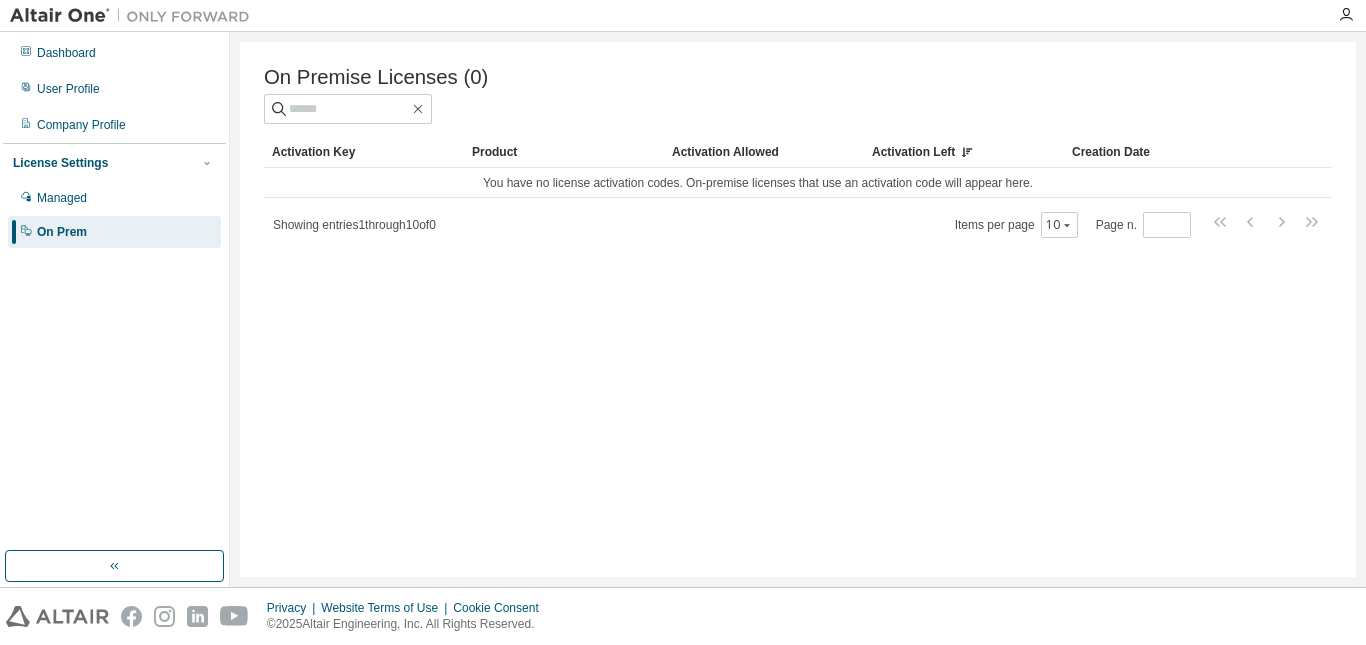 click on "Creation Date" at bounding box center (1158, 152) 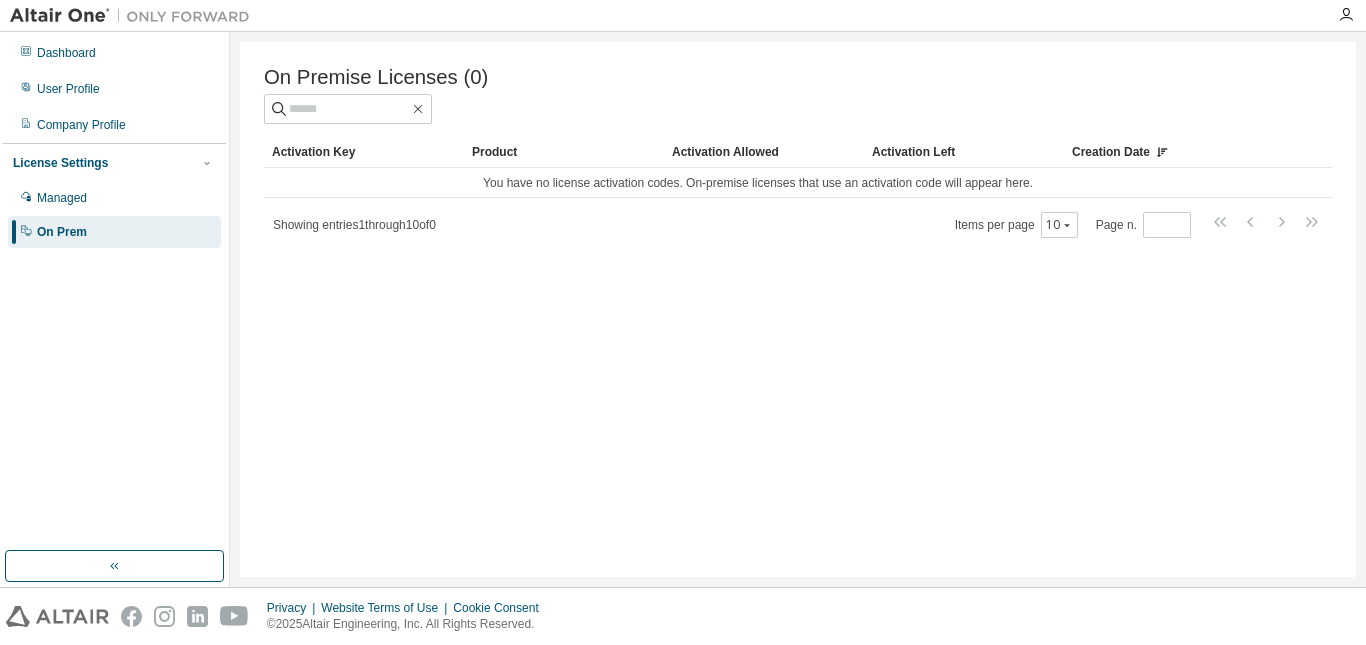 click on "Dashboard User Profile Company Profile License Settings Managed On Prem" at bounding box center (114, 142) 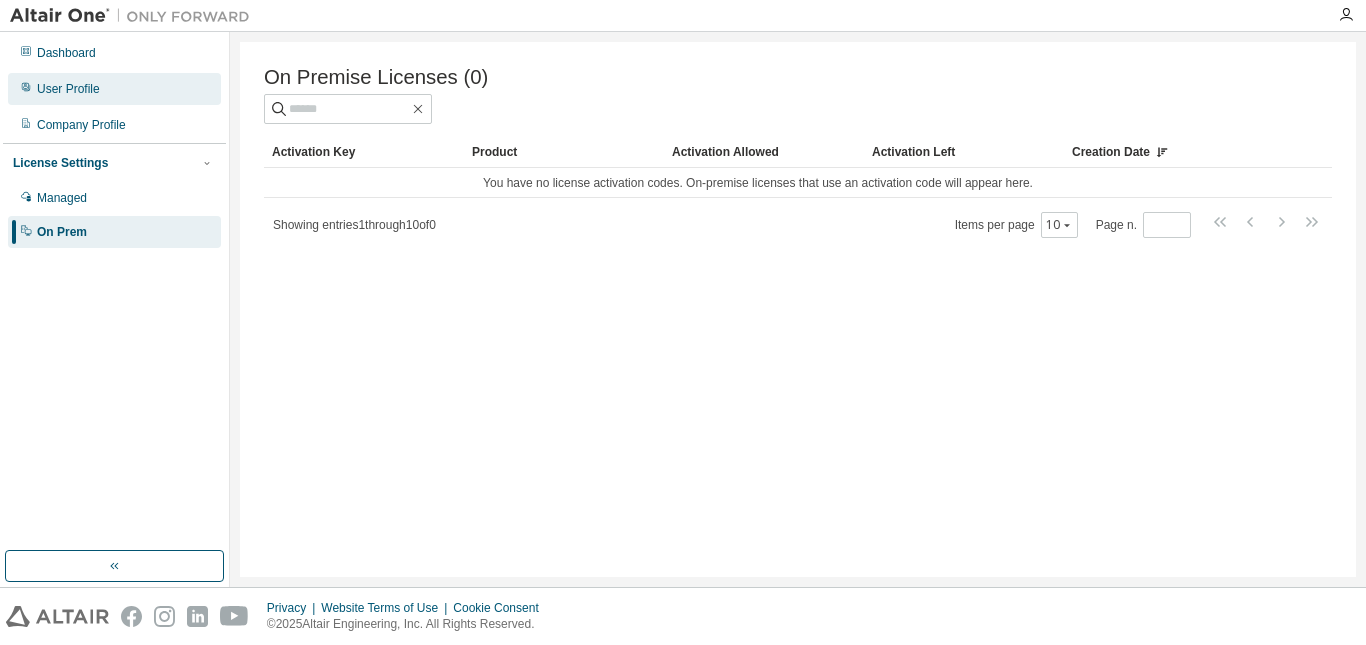 click on "User Profile" at bounding box center [114, 89] 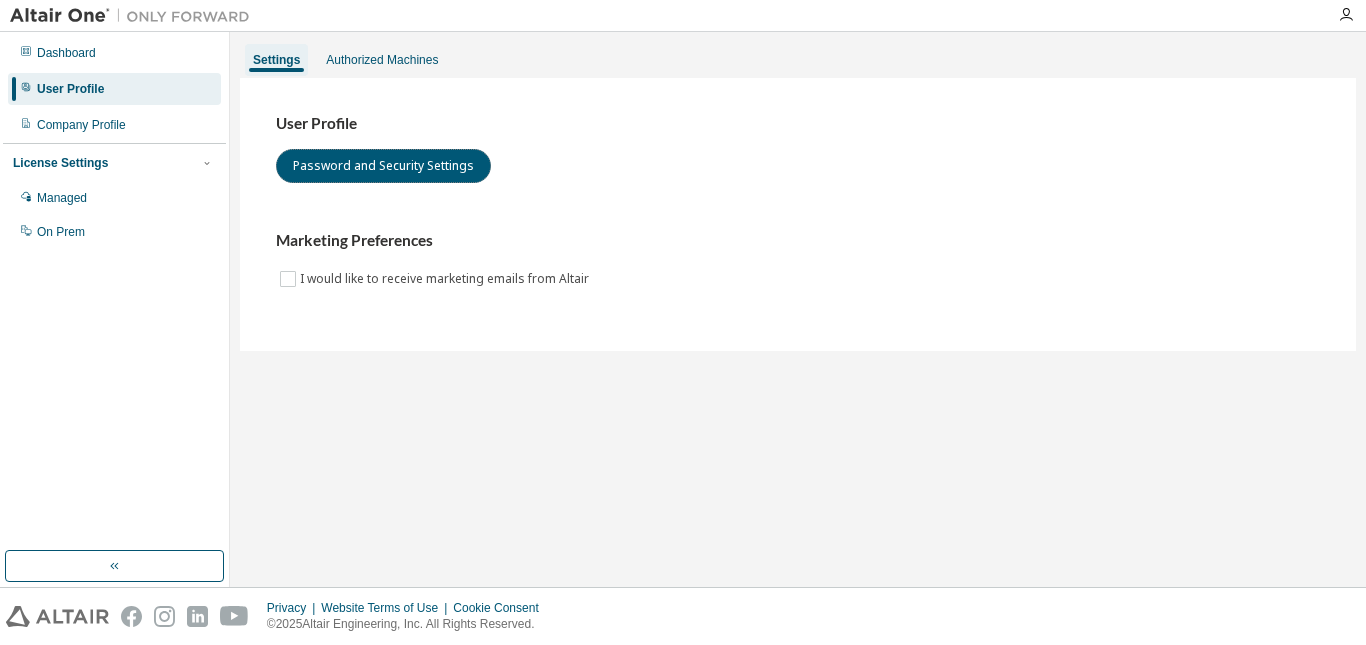 drag, startPoint x: 378, startPoint y: 171, endPoint x: 379, endPoint y: 87, distance: 84.00595 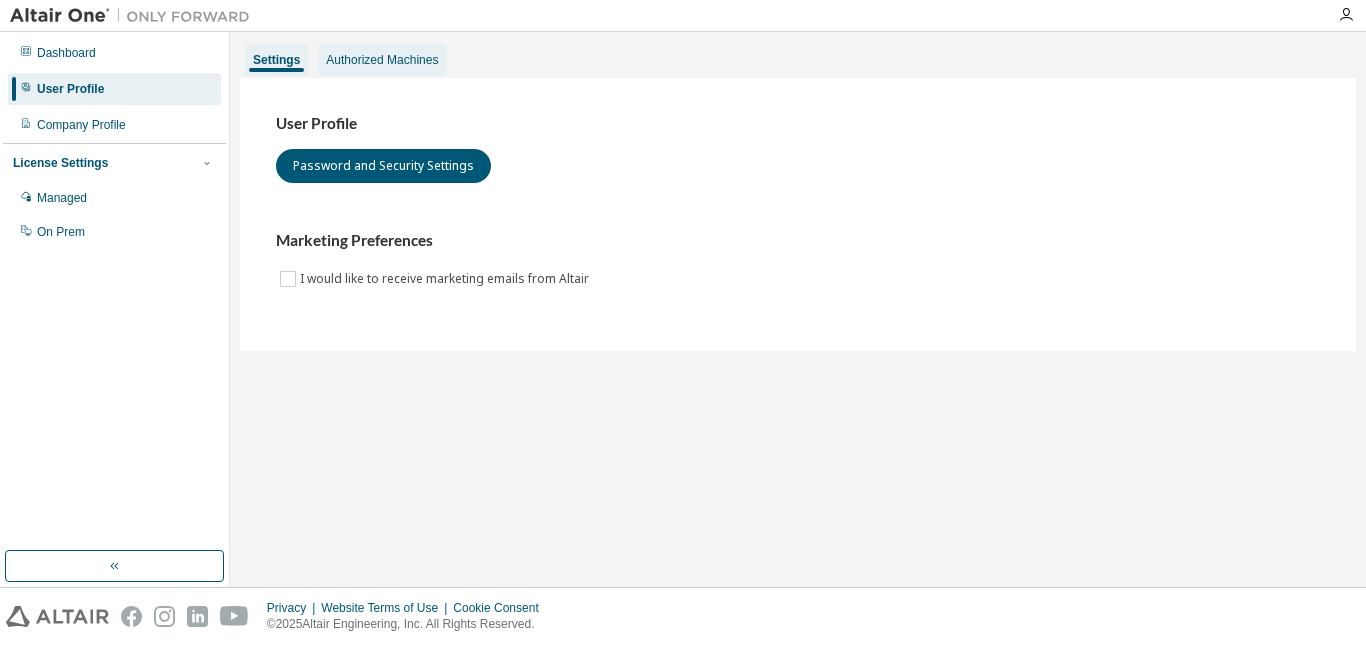 click on "Authorized Machines" at bounding box center [382, 60] 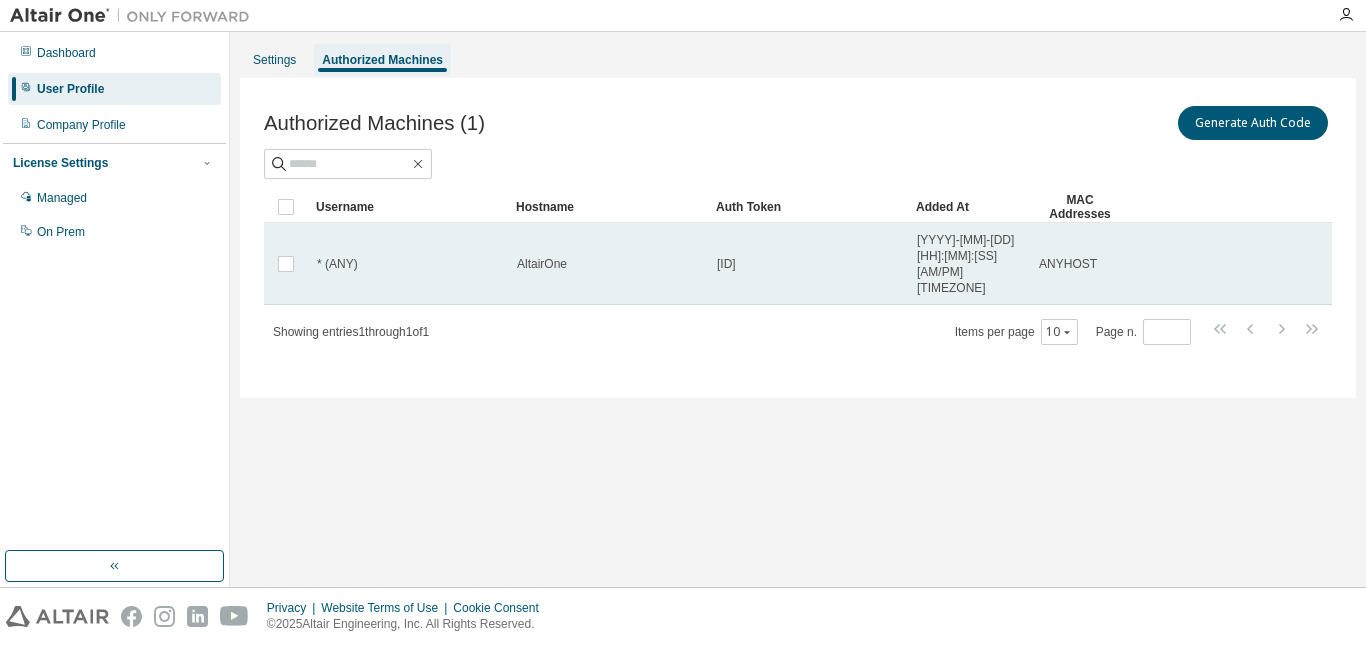 click on "ed5b...789f" at bounding box center (808, 264) 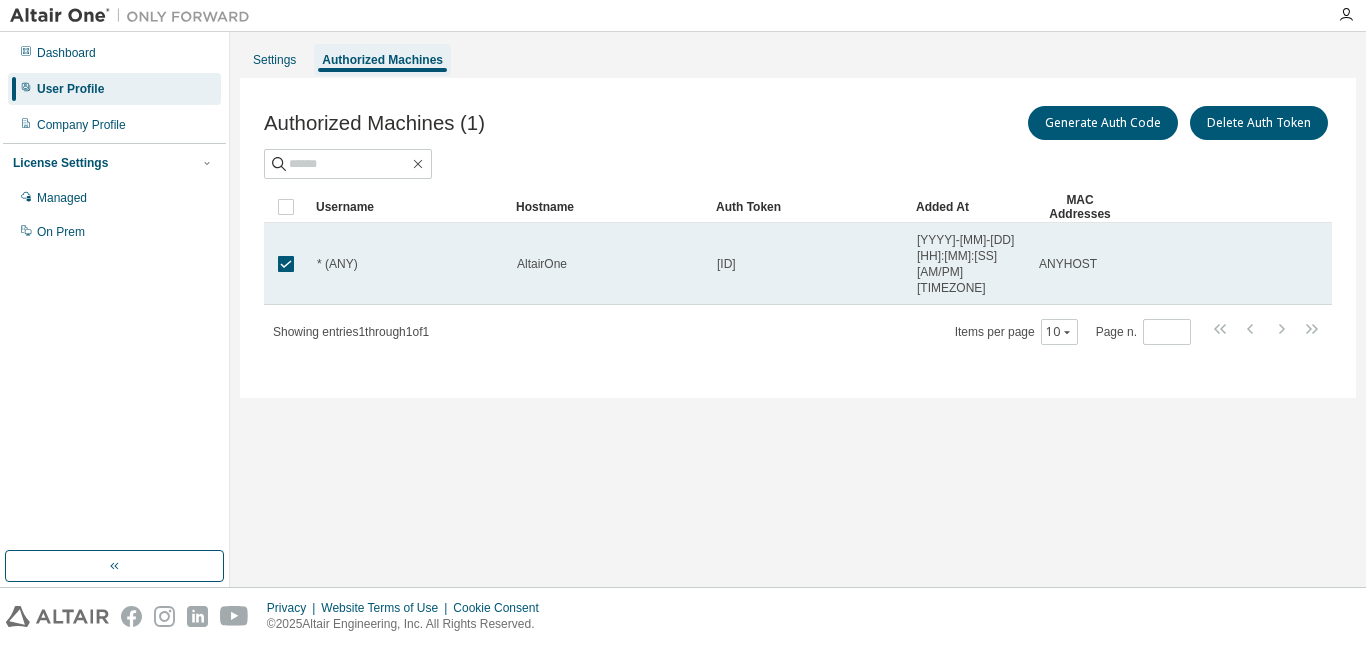 click on "ed5b...789f" at bounding box center (726, 264) 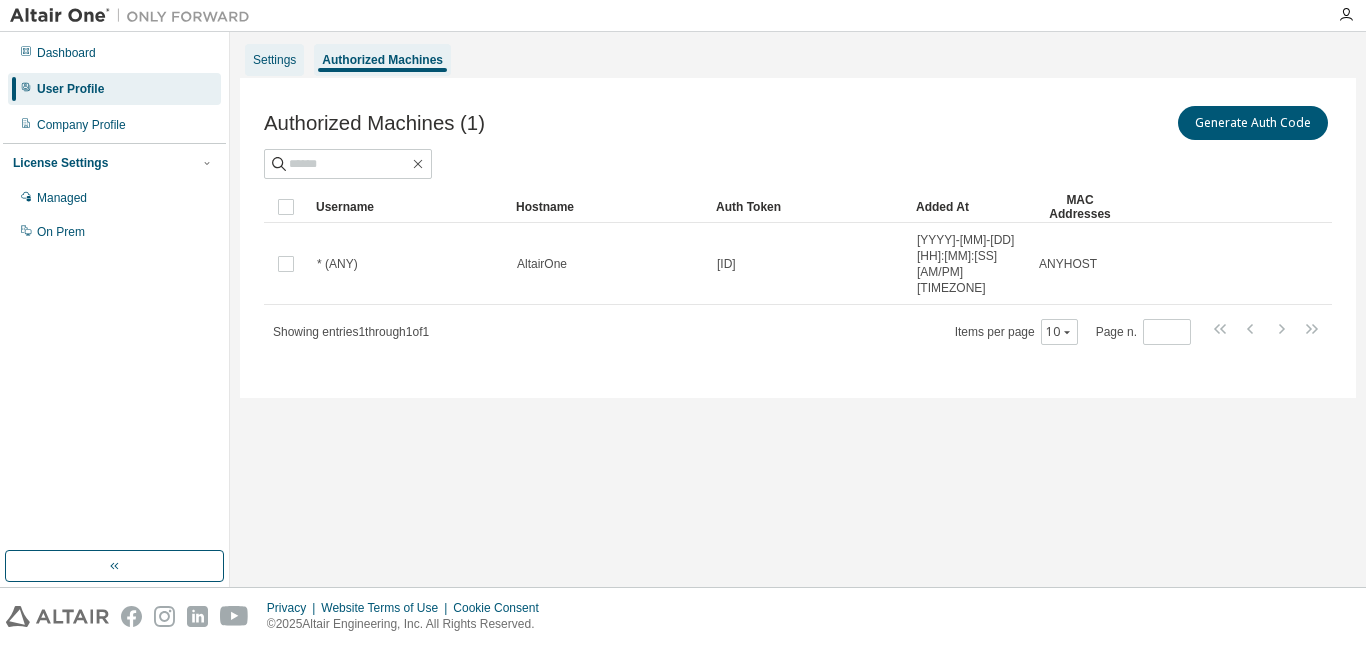click on "Settings" at bounding box center [274, 60] 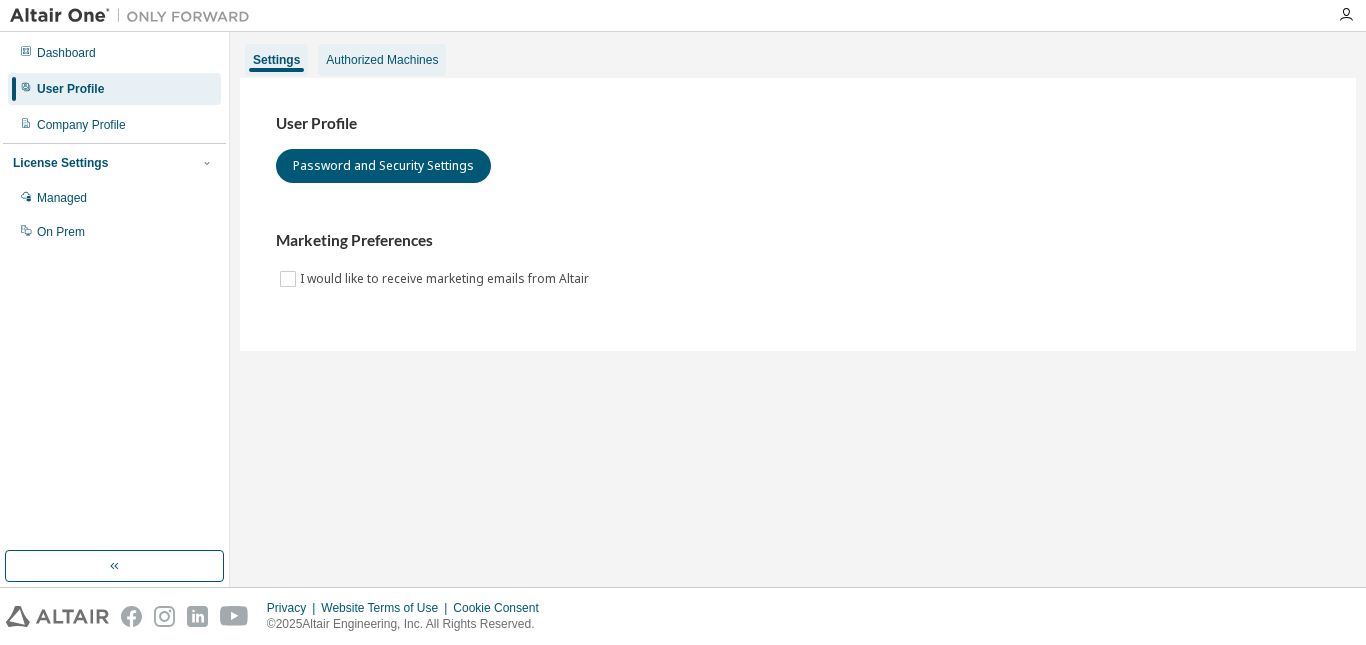 click on "Authorized Machines" at bounding box center (382, 60) 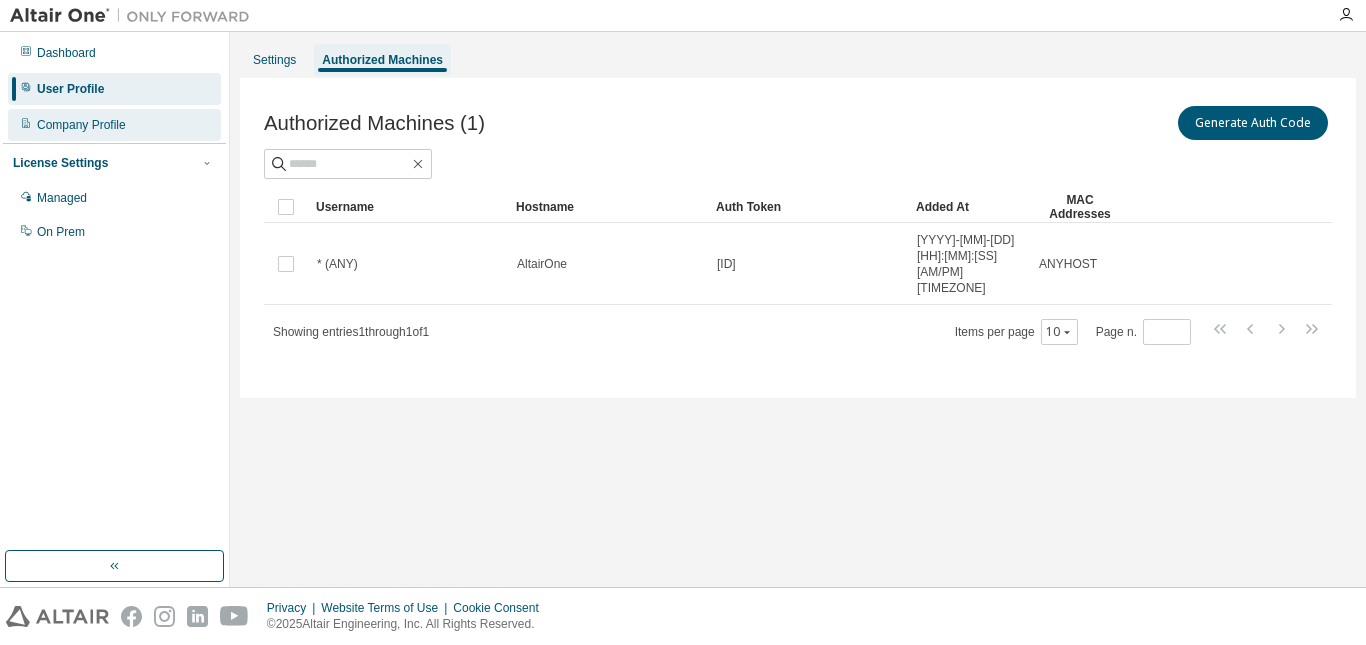 click on "Company Profile" at bounding box center [114, 125] 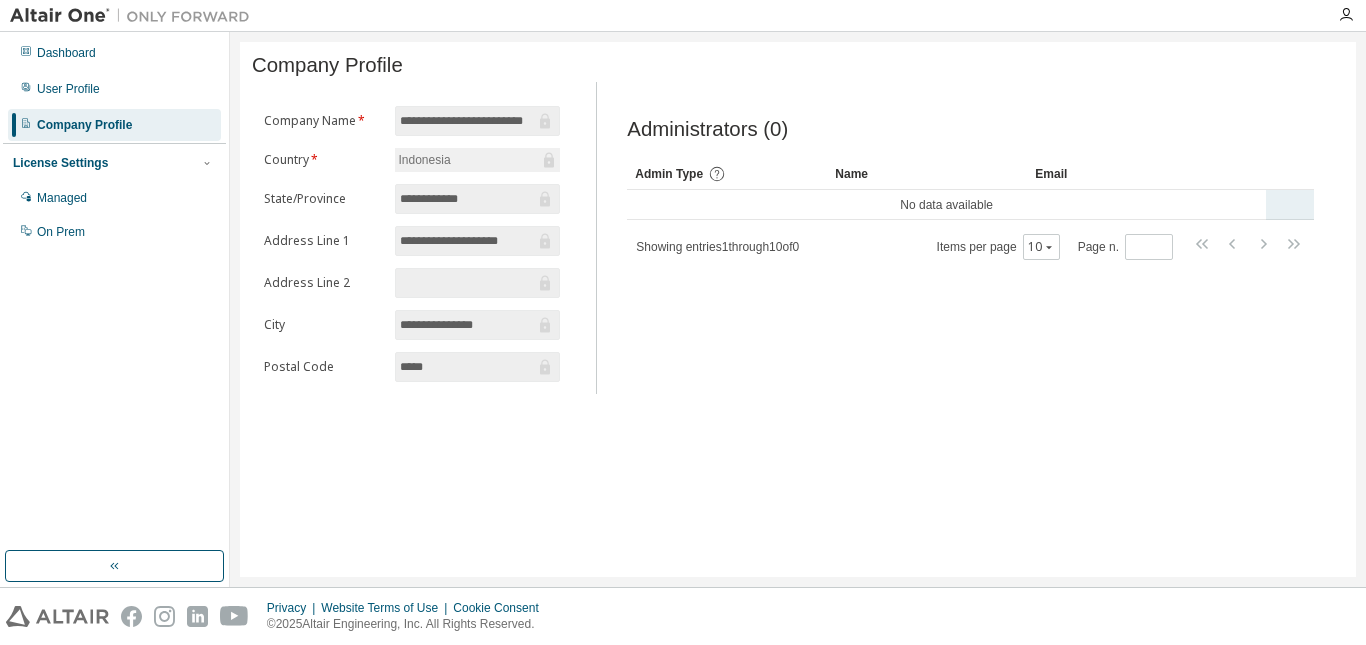 click on "No data available" at bounding box center (946, 205) 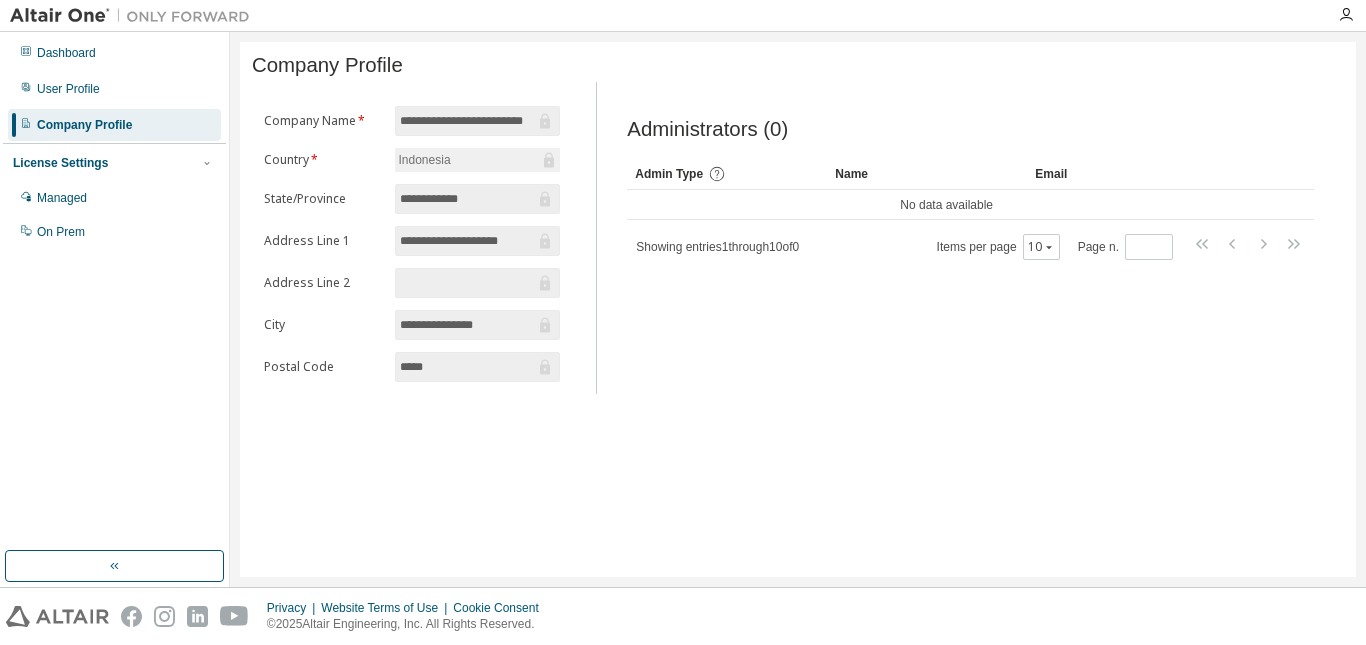 click on "Showing entries  1  through  10  of  0" at bounding box center (717, 247) 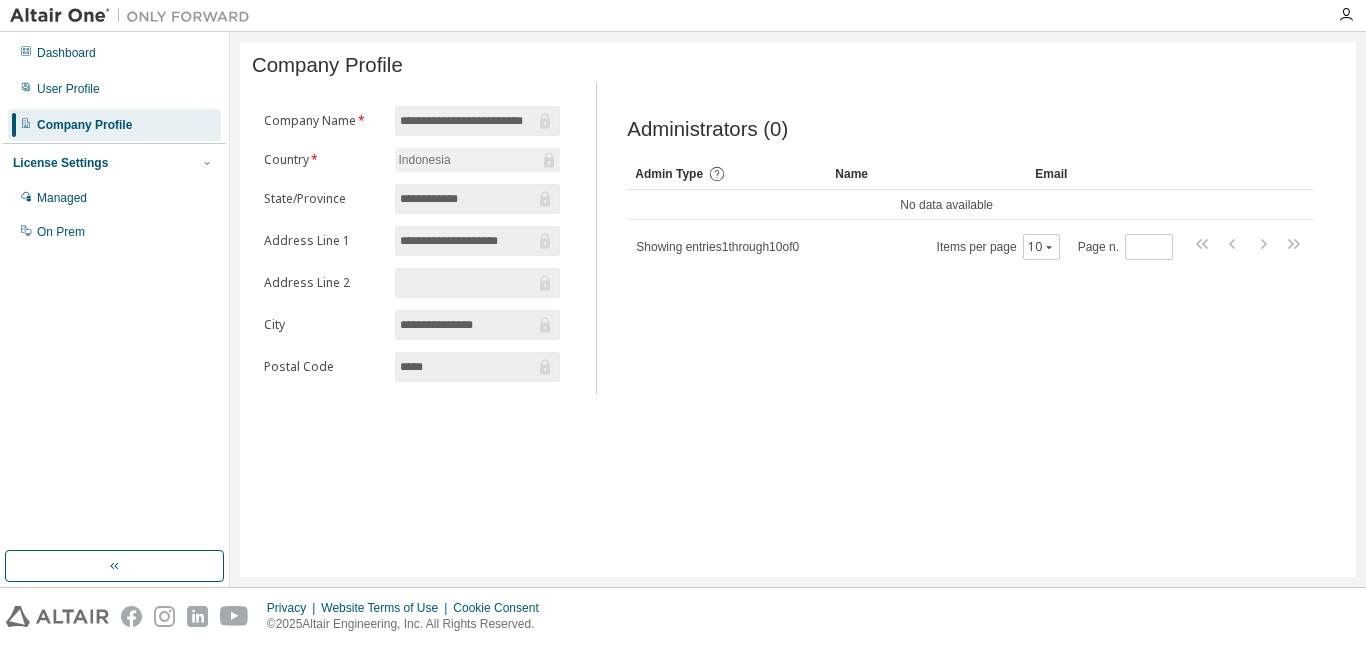 click on "Administrators (0) Clear Load Save Save As Field Operator Value Select filter Select operand Add criteria Search Admin Type Name Email No data available Showing entries  1  through  10  of  0 Items per page 10 Page n. *" at bounding box center [970, 244] 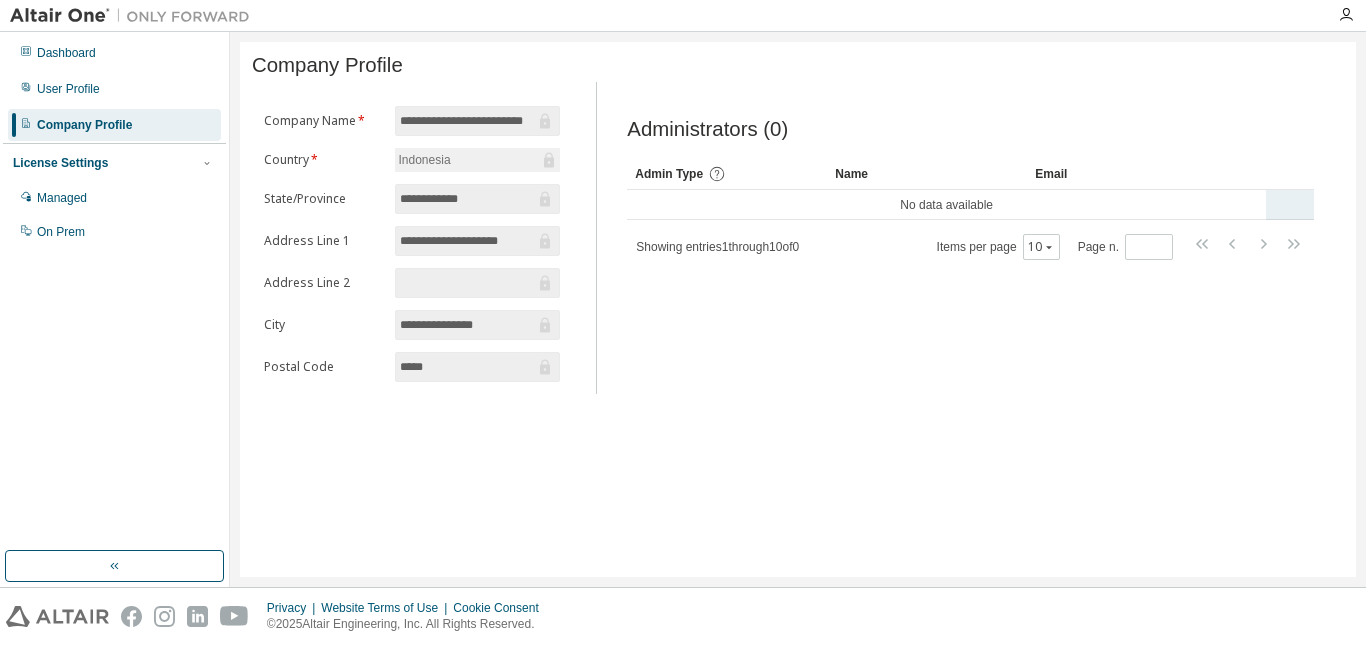 click on "No data available" at bounding box center [946, 205] 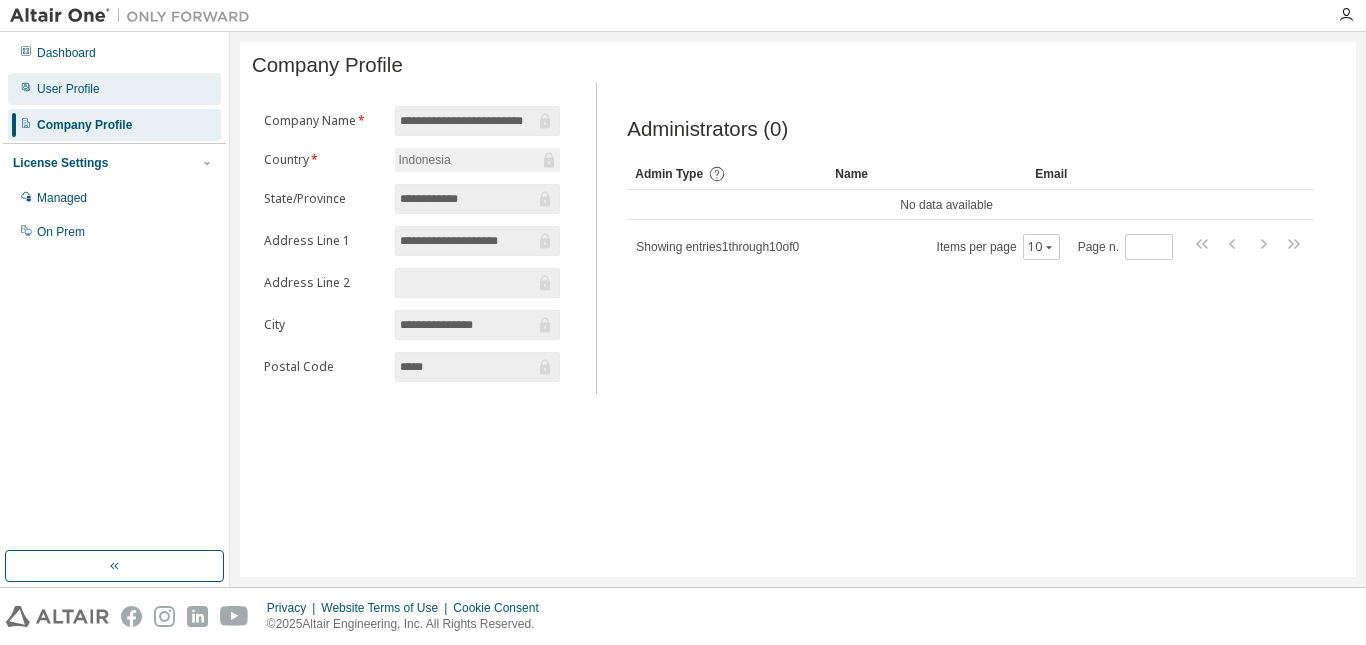 click on "User Profile" at bounding box center [68, 89] 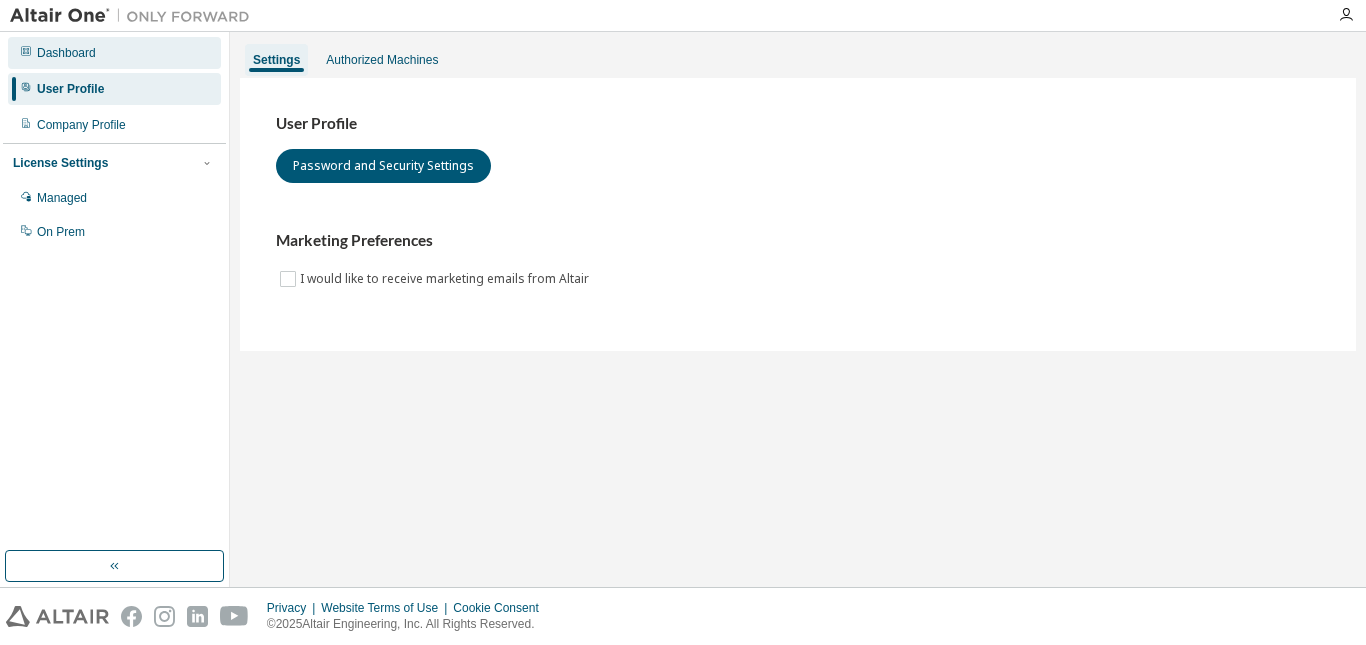 click on "Dashboard" at bounding box center (66, 53) 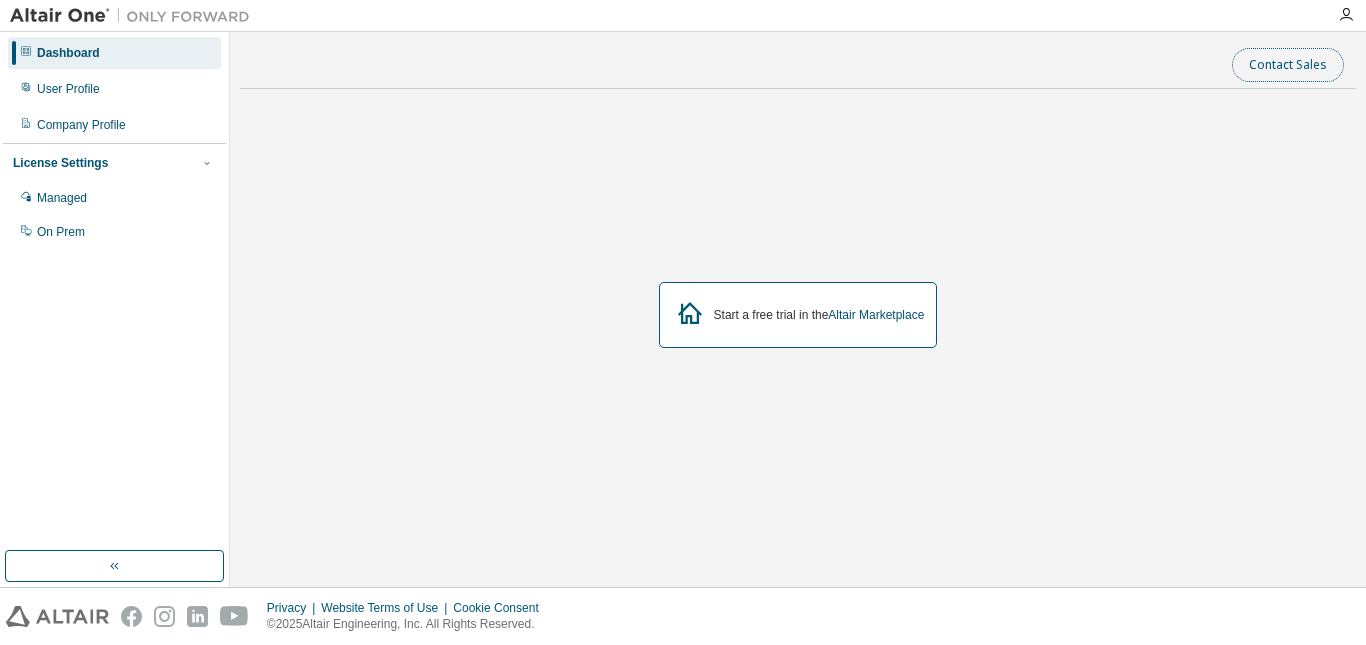 click on "Contact Sales" at bounding box center (1288, 65) 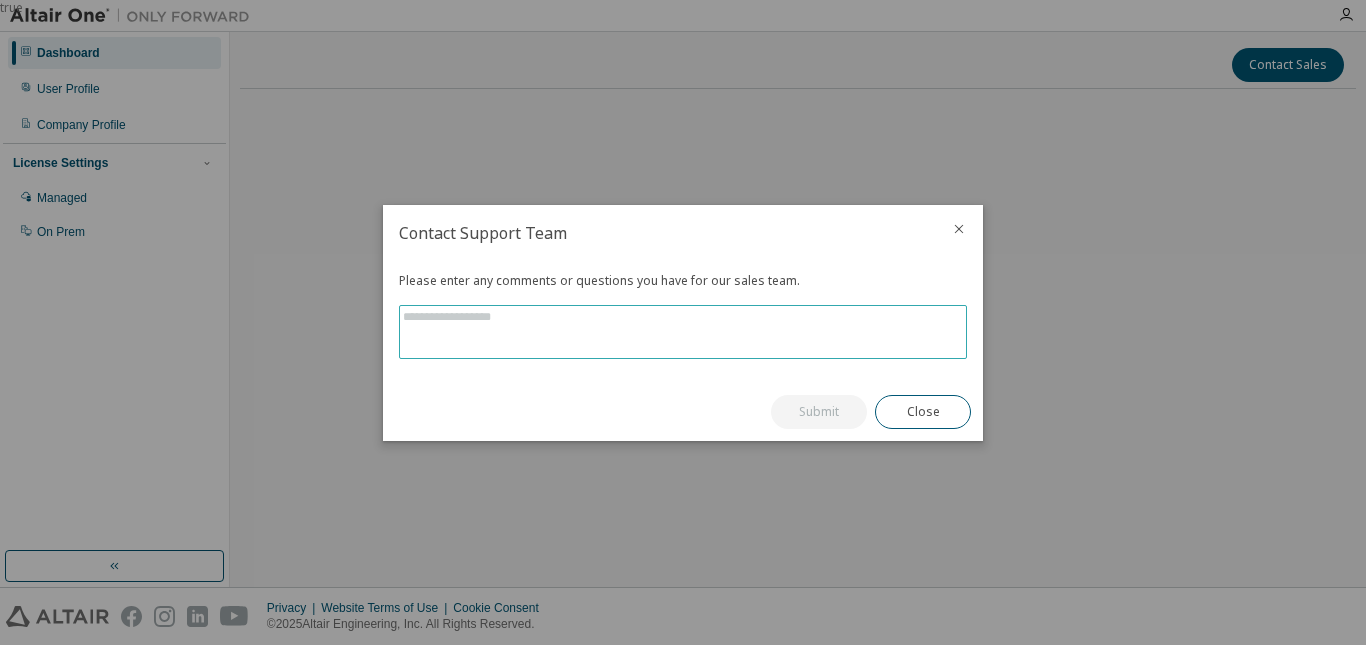 click at bounding box center (683, 332) 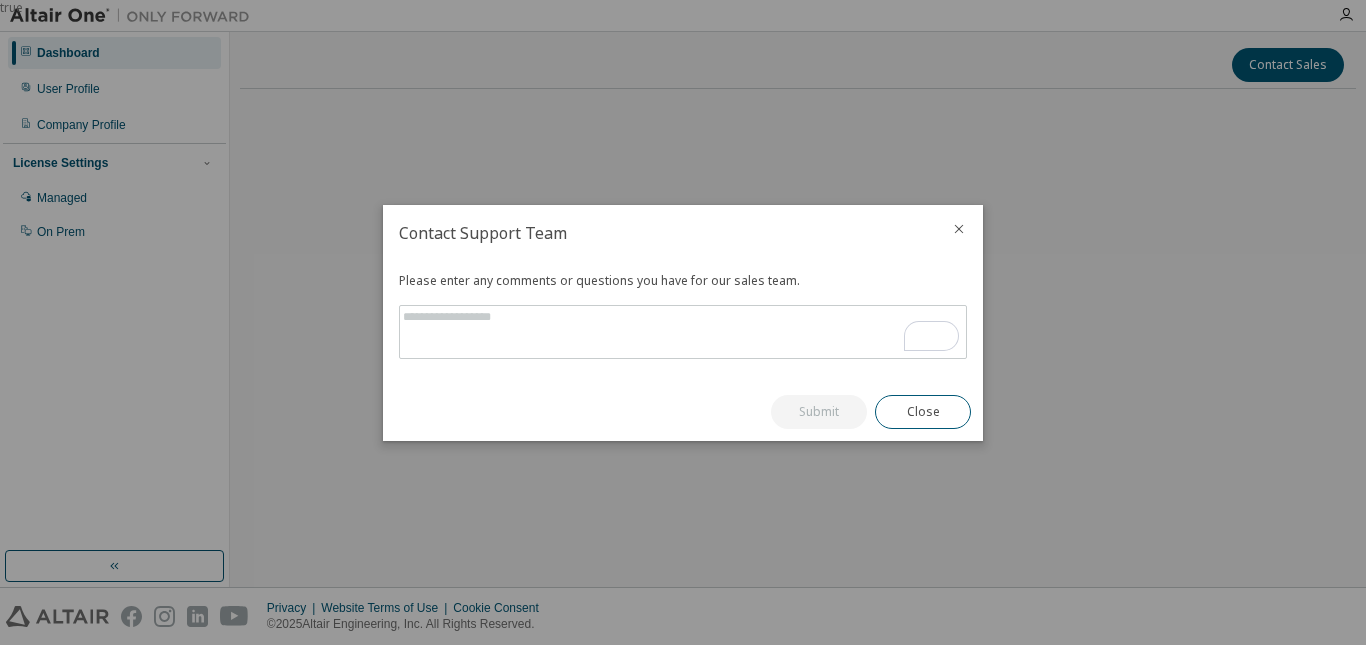 click 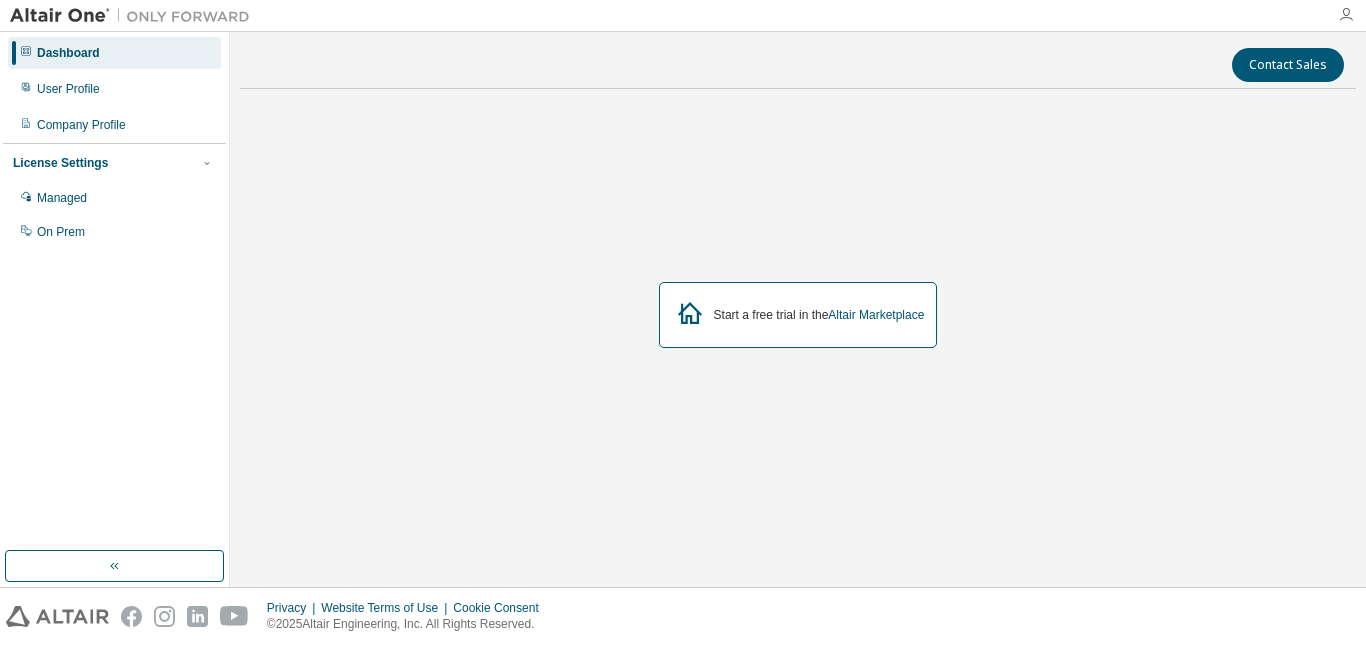 click at bounding box center [1346, 15] 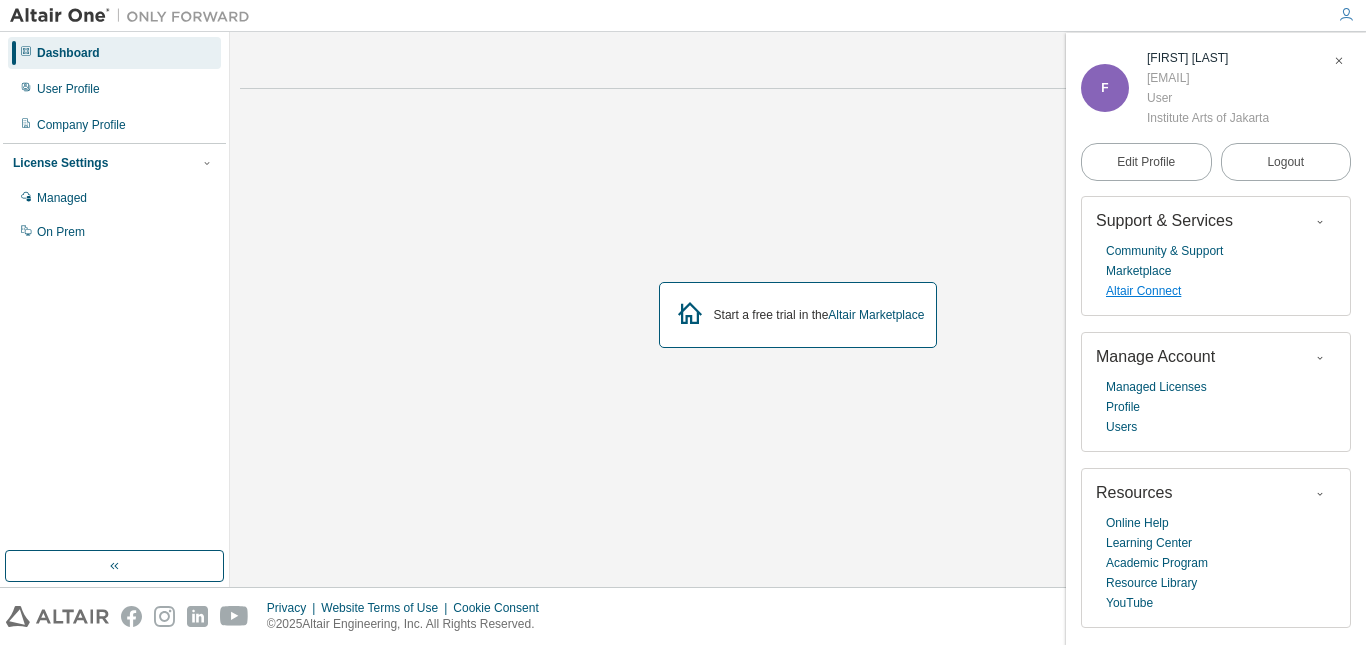 click on "Altair Connect" at bounding box center (1143, 291) 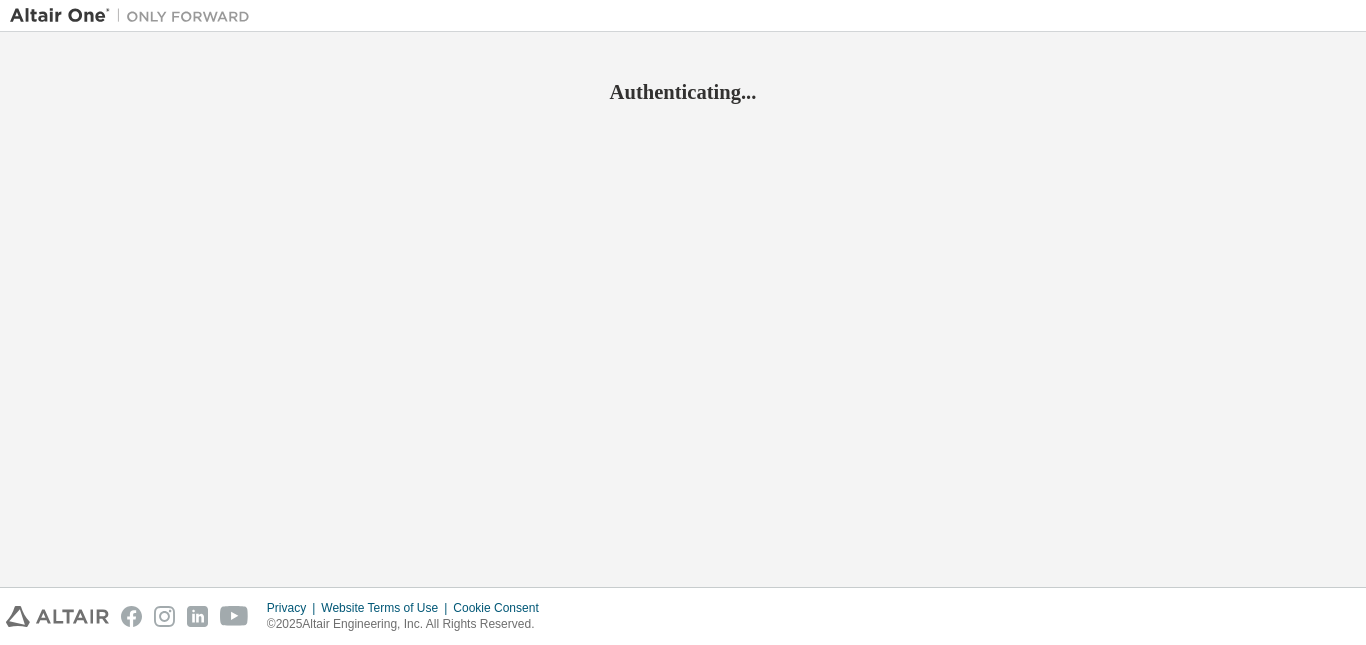 scroll, scrollTop: 0, scrollLeft: 0, axis: both 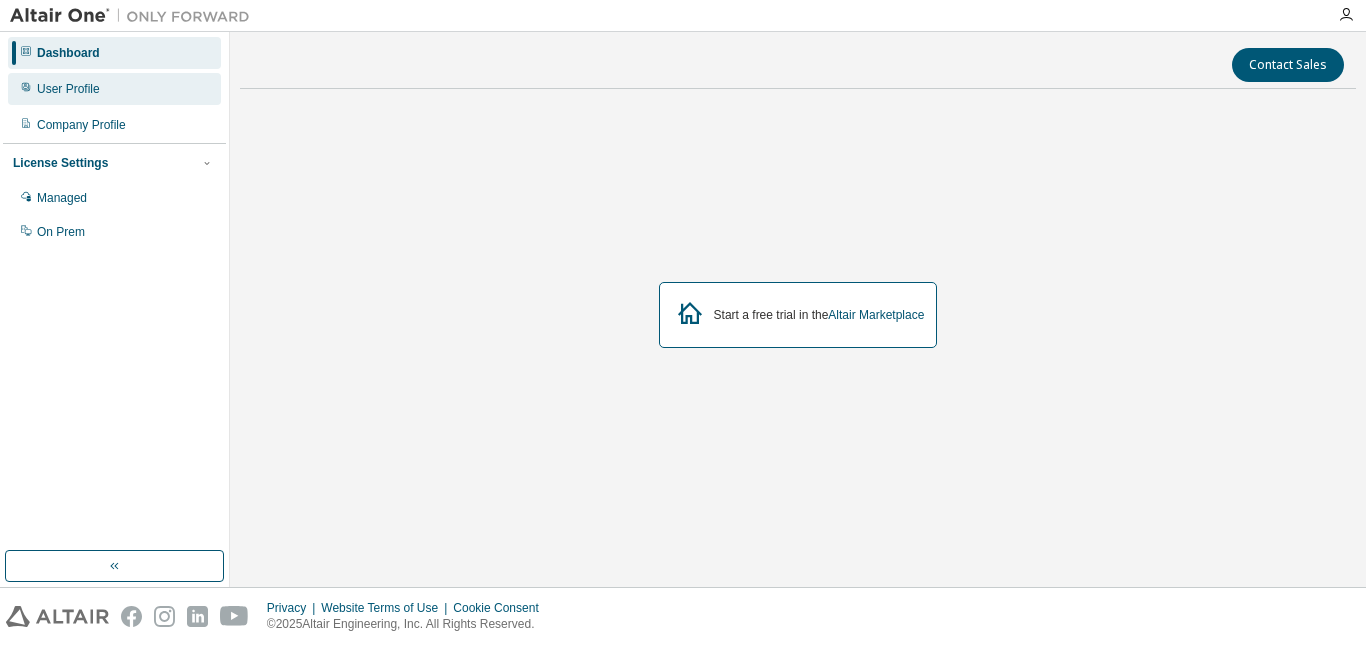 click on "User Profile" at bounding box center [68, 89] 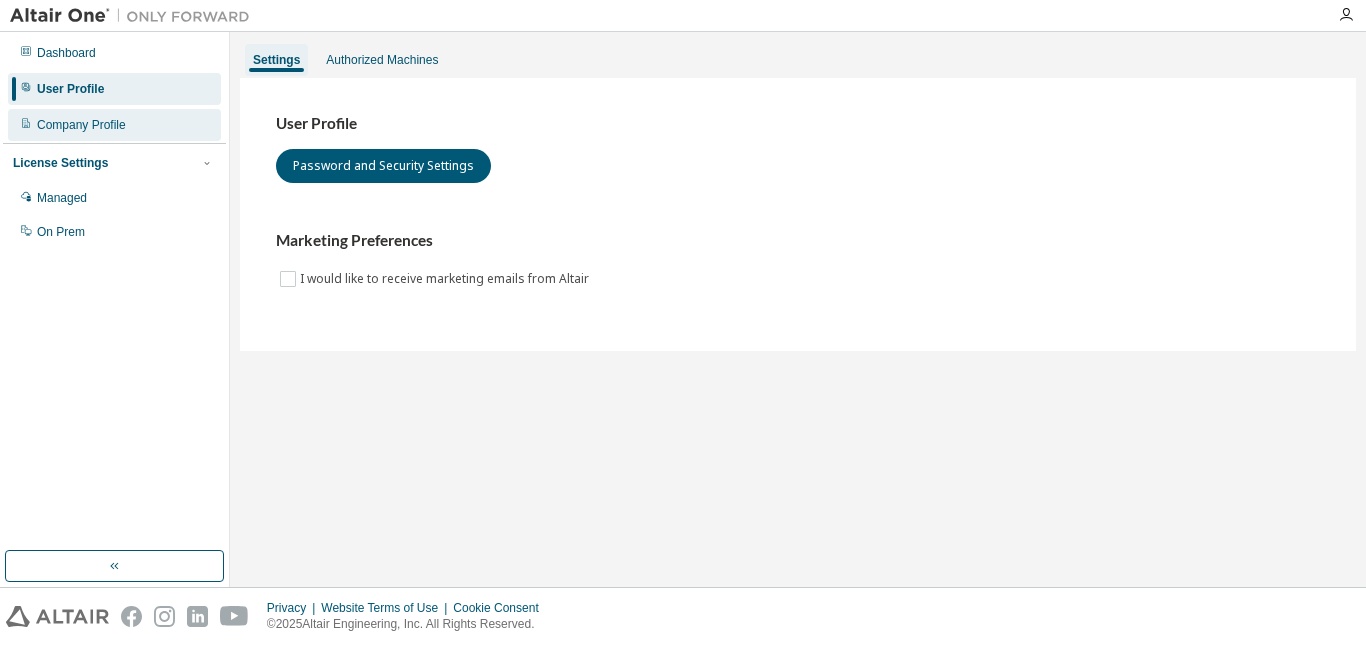 click on "Company Profile" at bounding box center [114, 125] 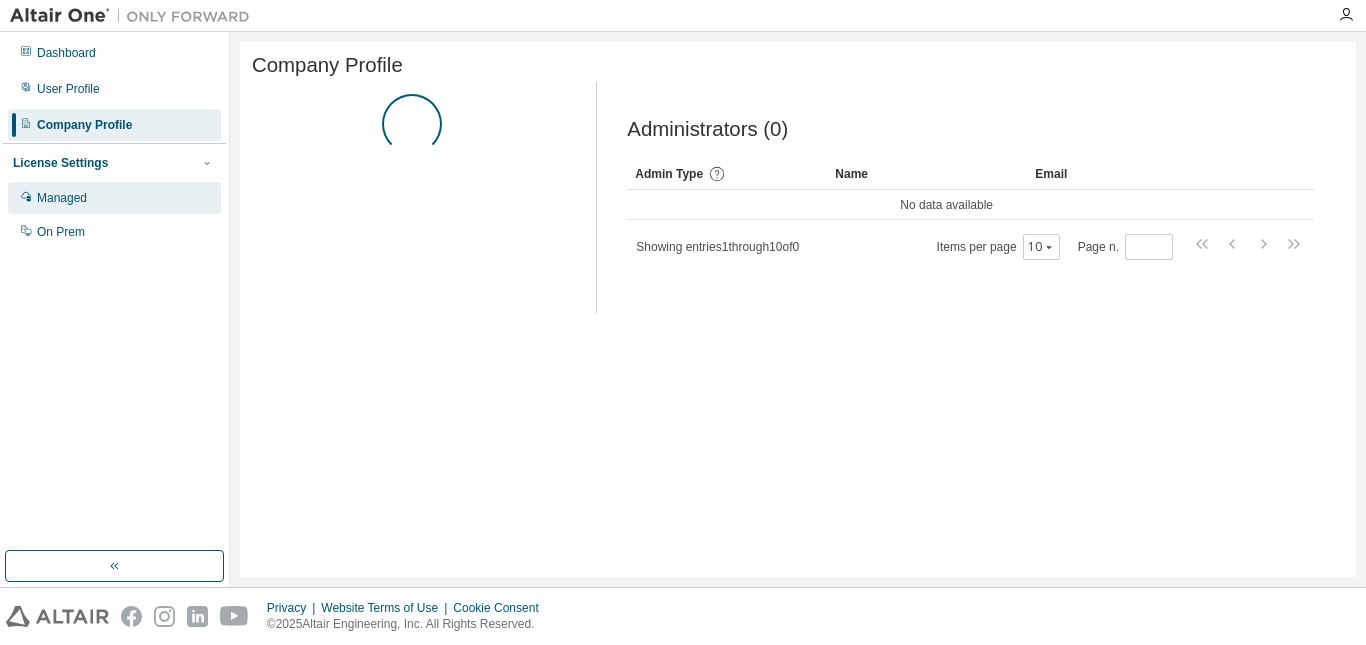 click on "Managed" at bounding box center [114, 198] 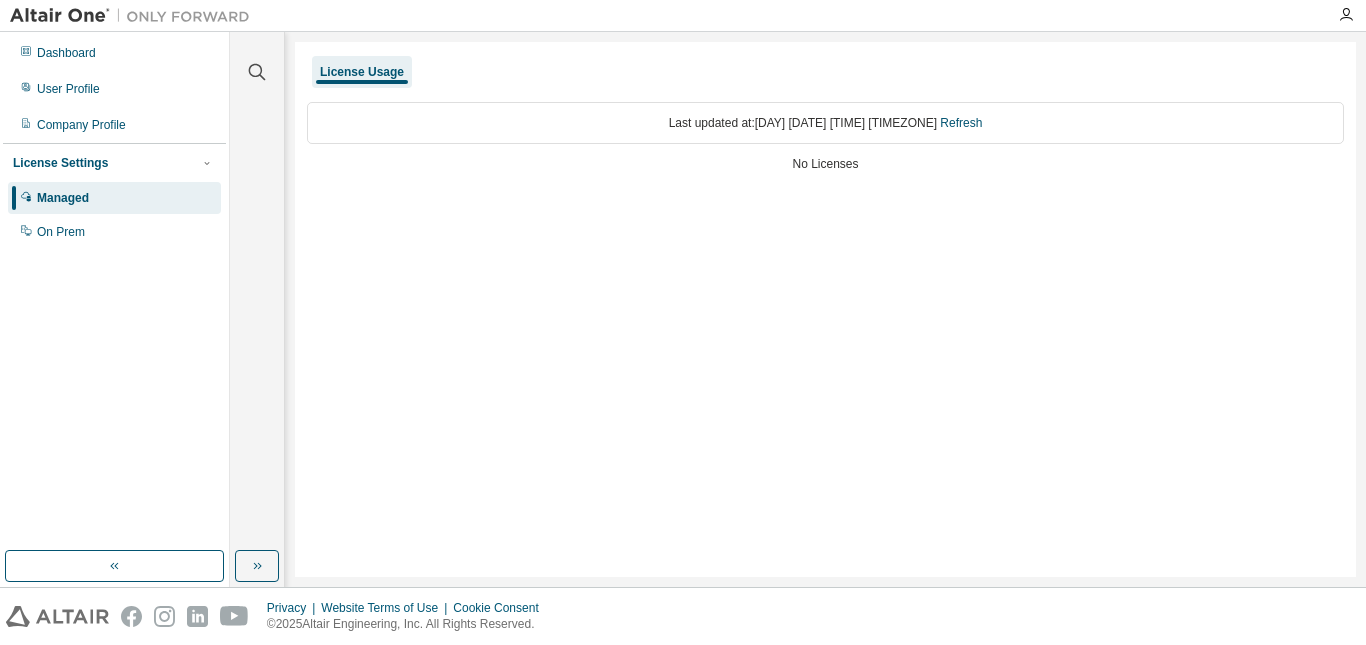click at bounding box center [135, 16] 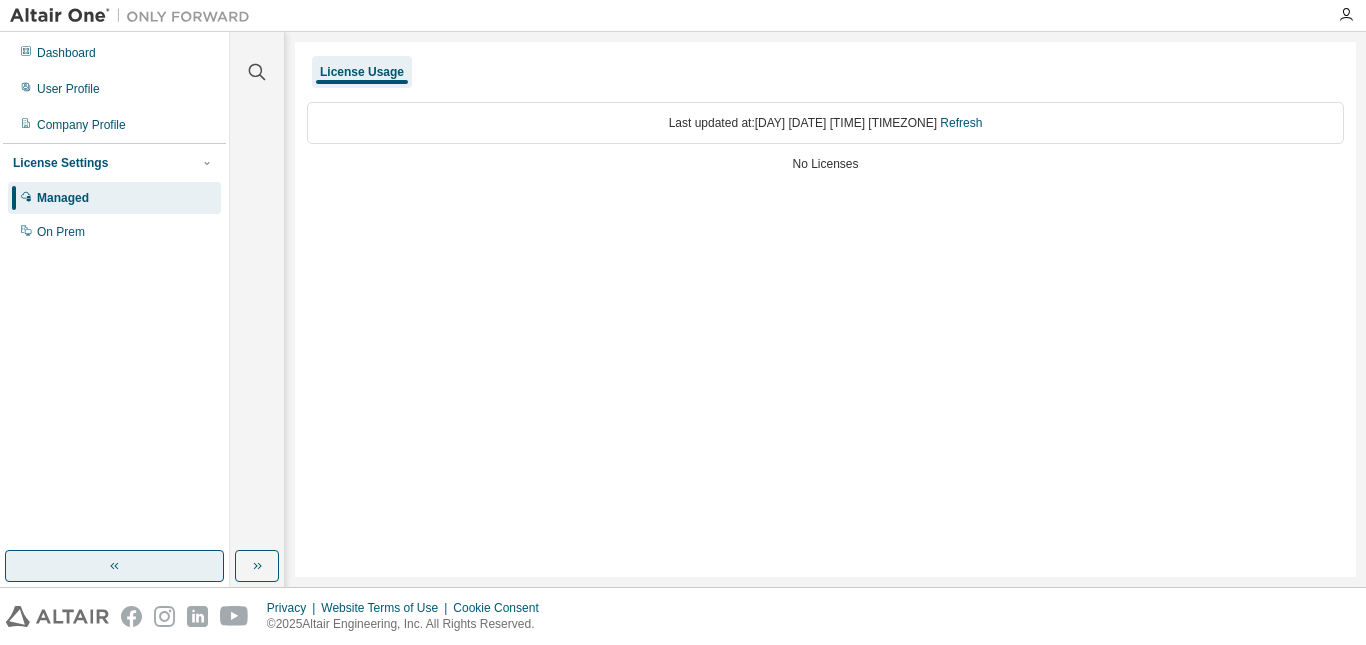 click at bounding box center (114, 566) 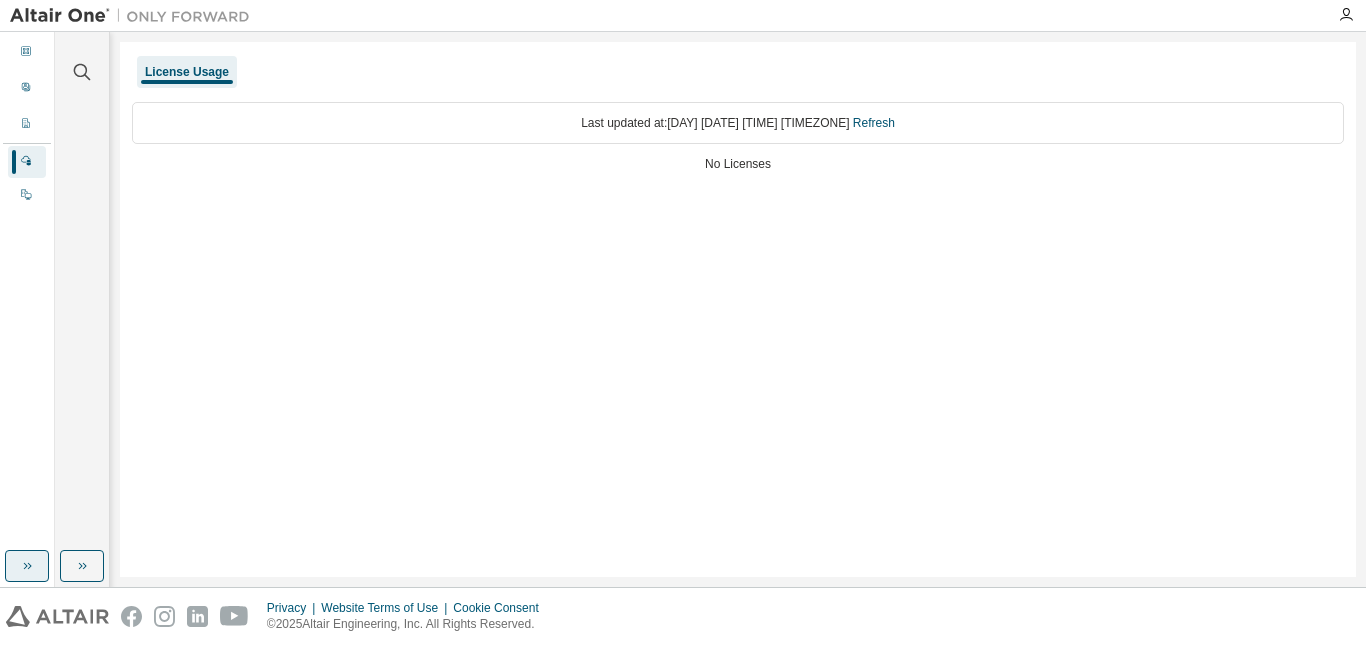 click 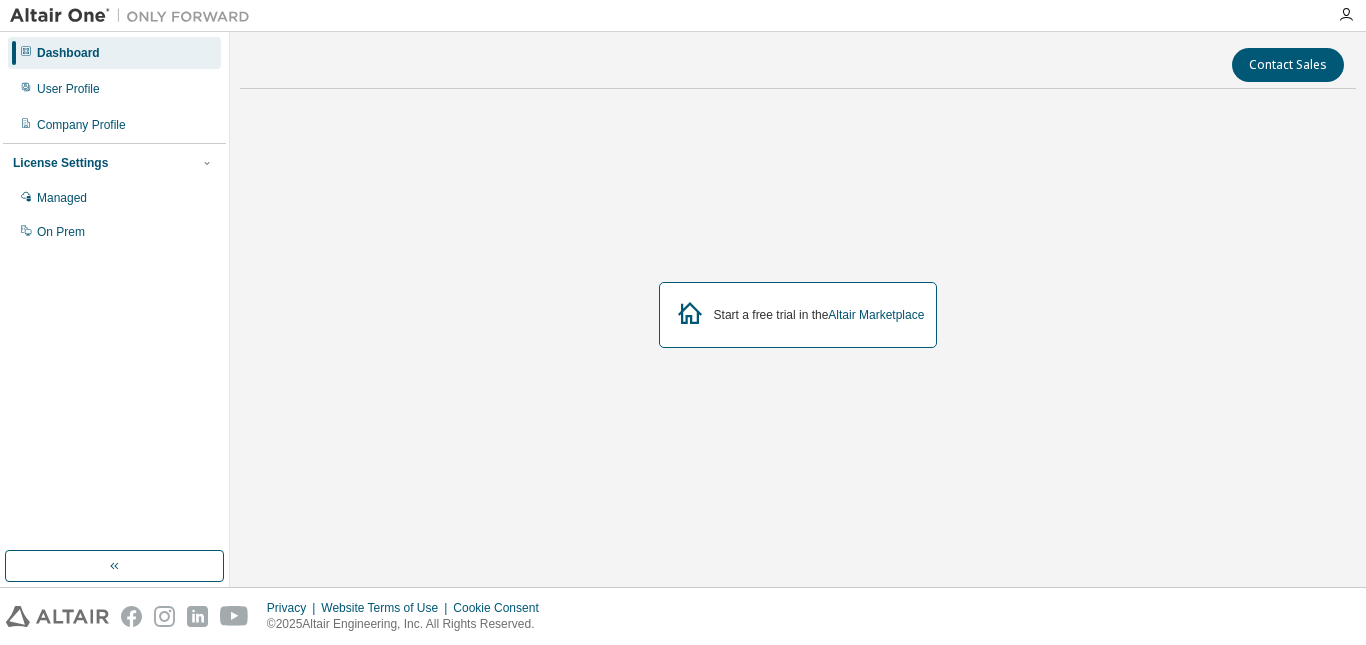 scroll, scrollTop: 0, scrollLeft: 0, axis: both 